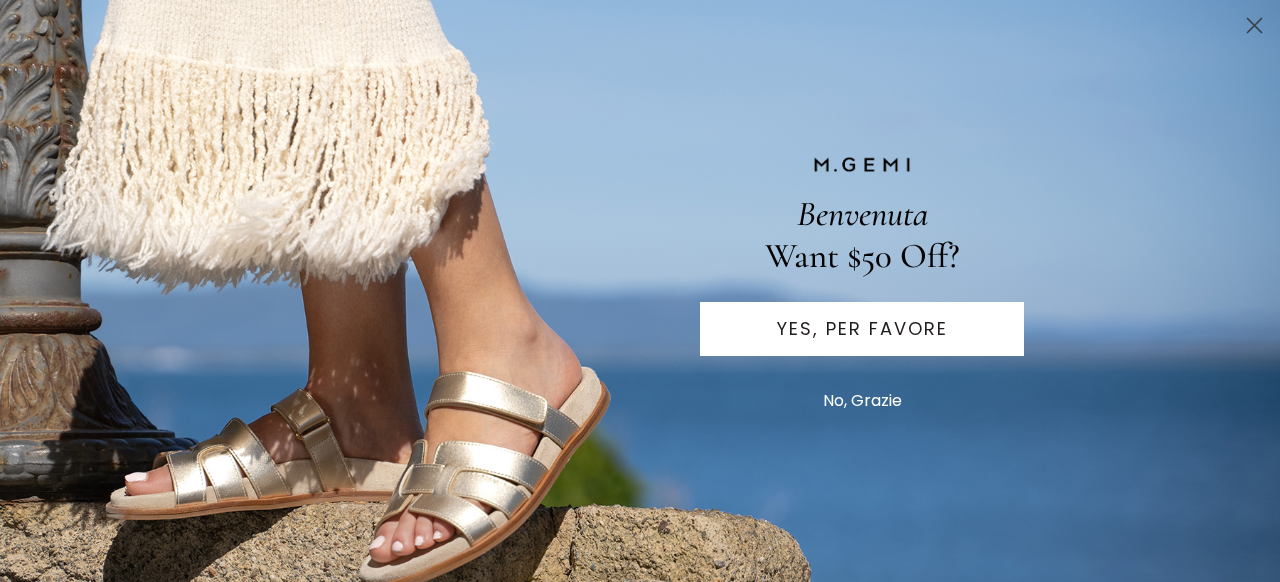 scroll, scrollTop: 62, scrollLeft: 0, axis: vertical 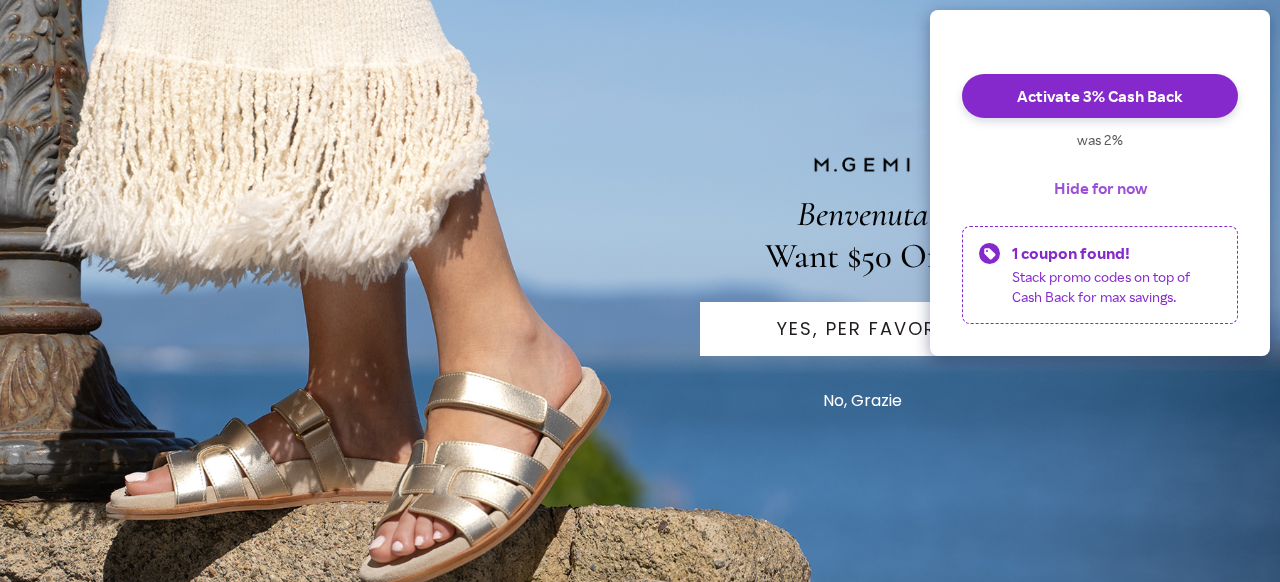 click on "Hide for now" at bounding box center [1100, 188] 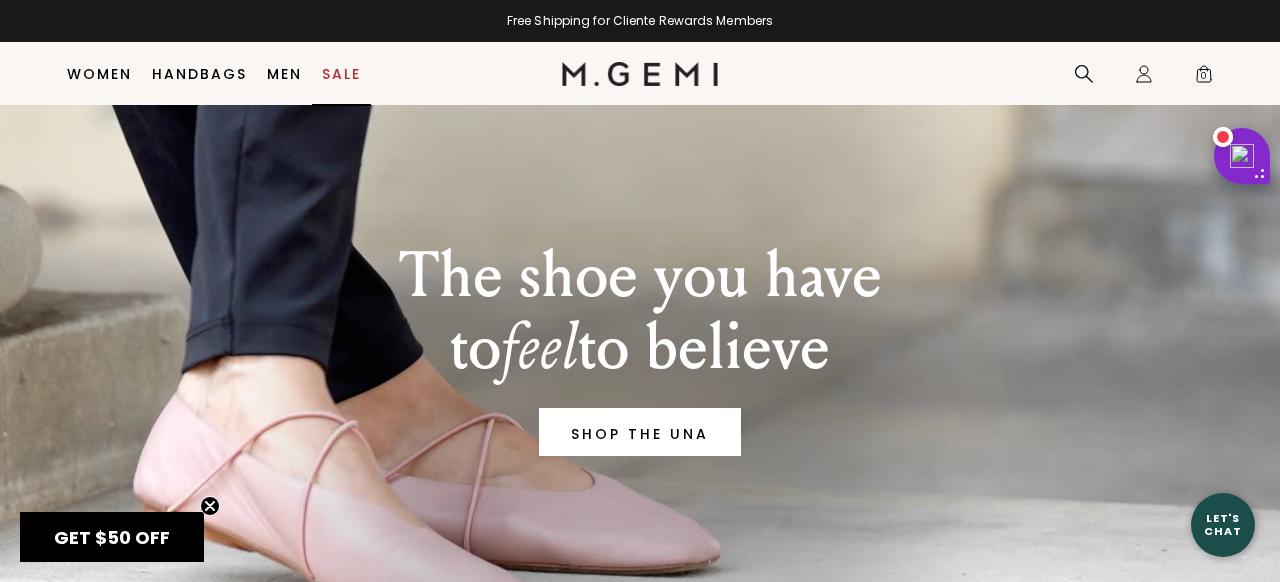 click on "Sale" at bounding box center [341, 74] 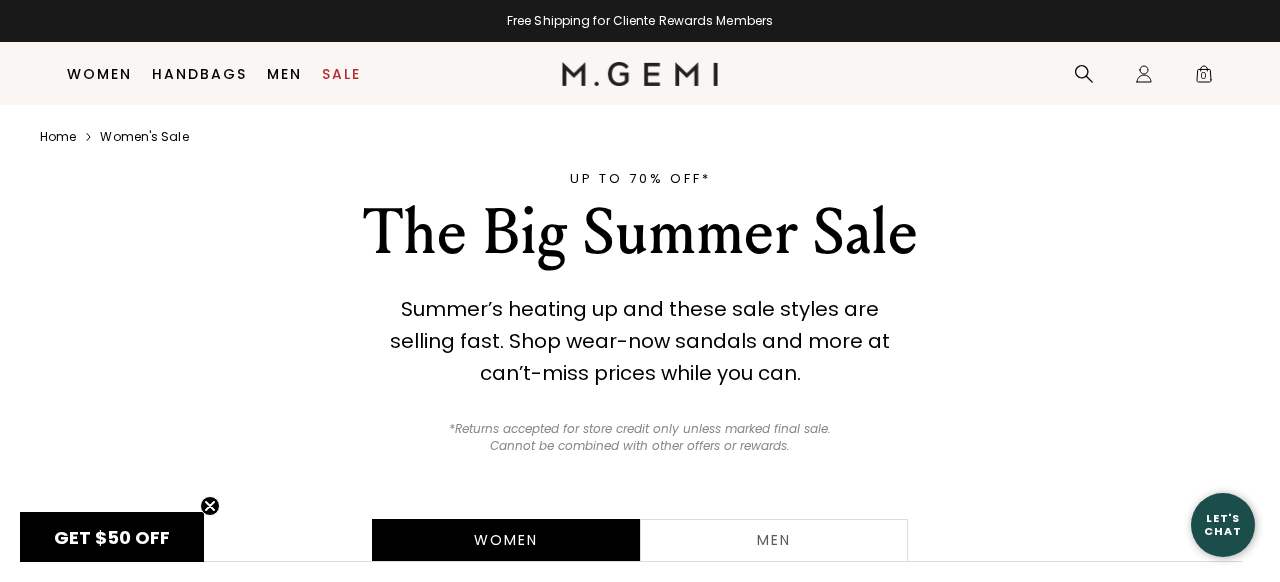 scroll, scrollTop: 513, scrollLeft: 0, axis: vertical 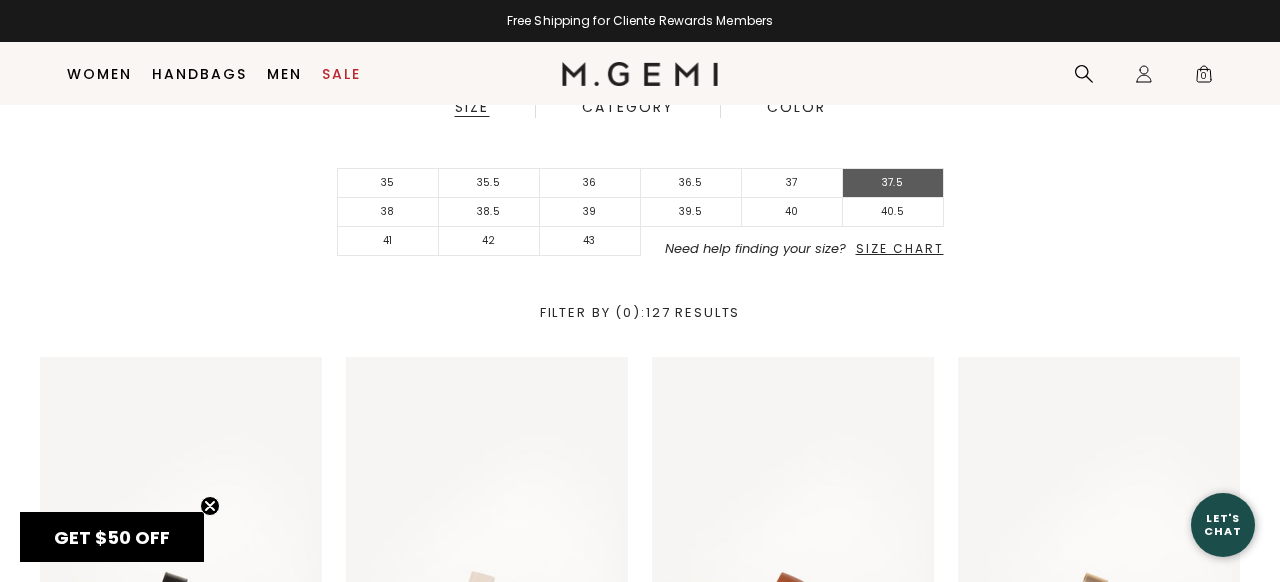 click on "37" at bounding box center (792, 183) 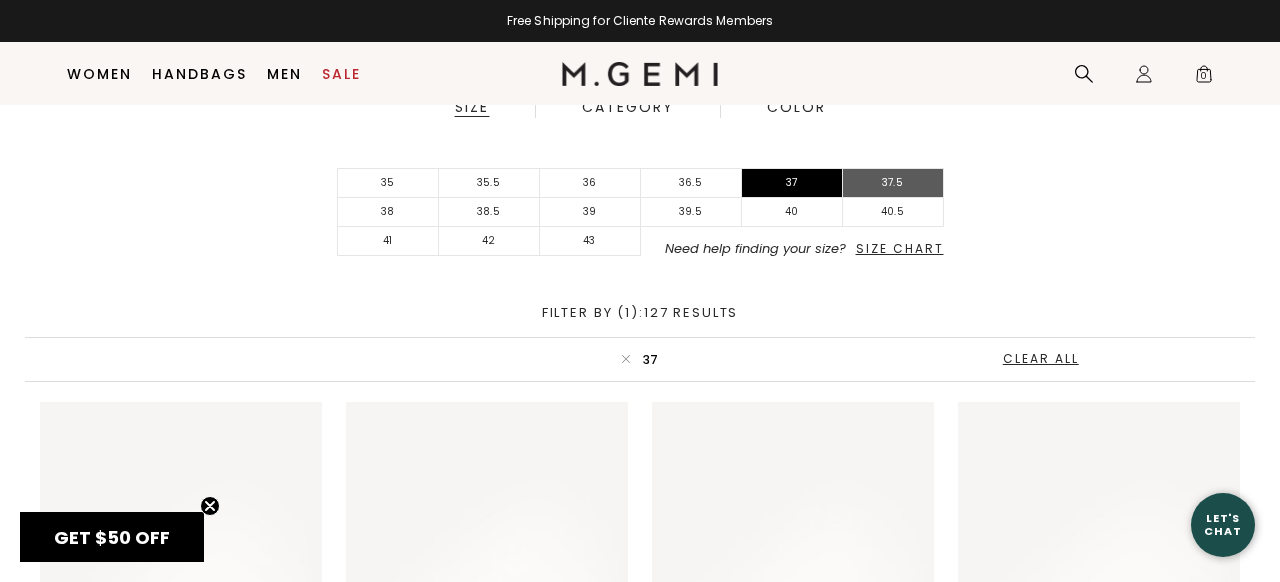 scroll, scrollTop: 496, scrollLeft: 0, axis: vertical 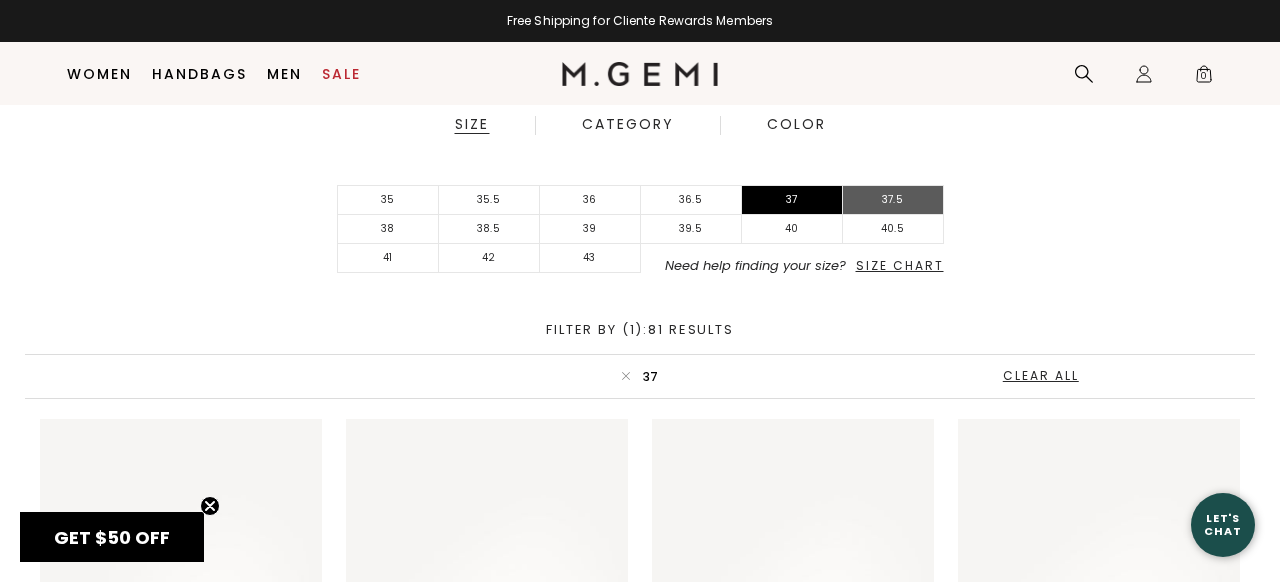 click on "37.5" at bounding box center (893, 200) 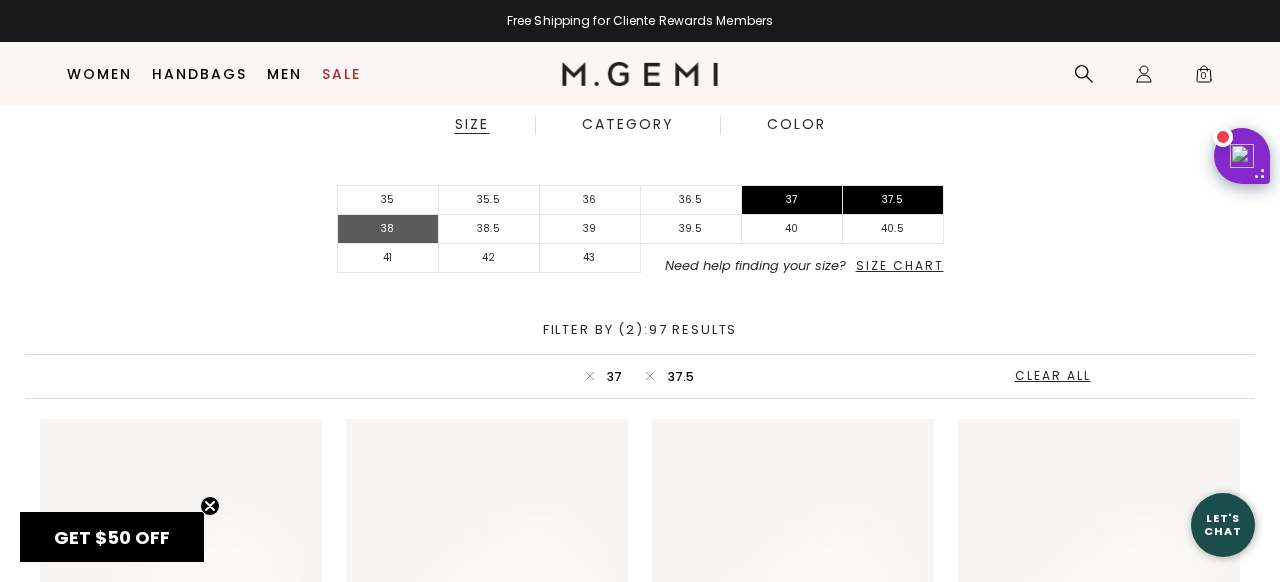 scroll, scrollTop: 0, scrollLeft: 0, axis: both 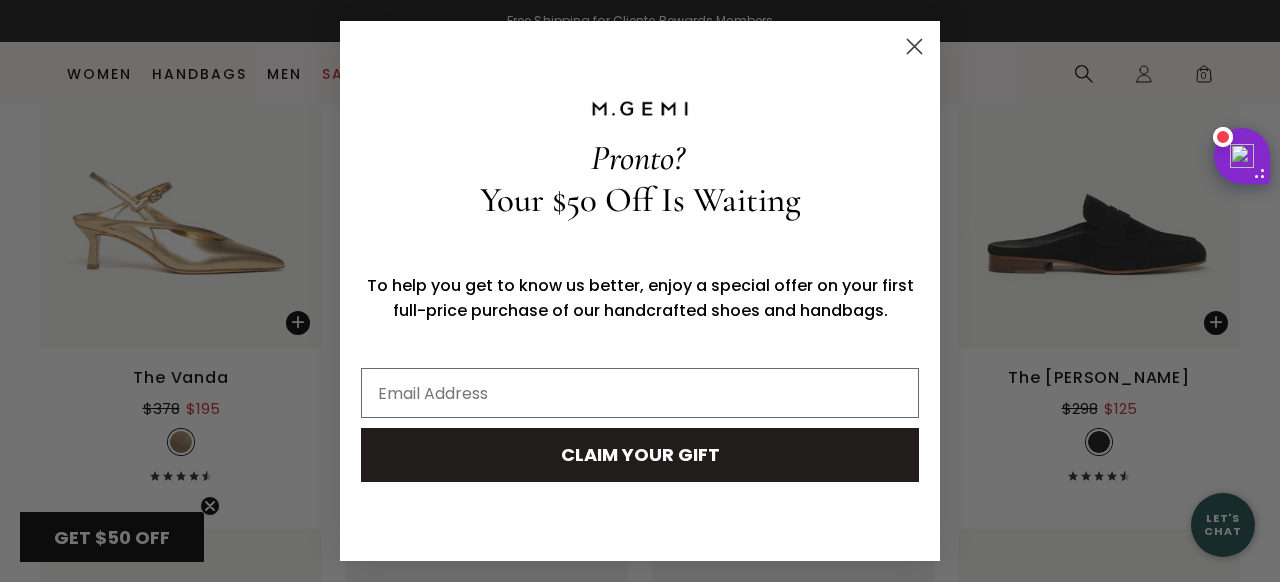click 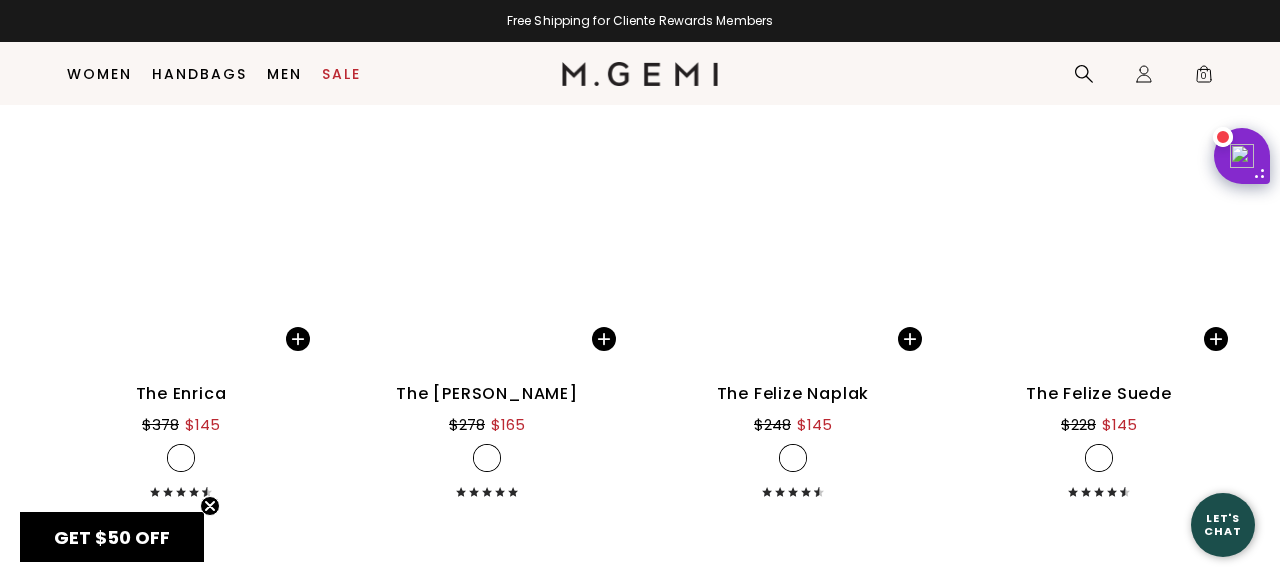 scroll, scrollTop: 9840, scrollLeft: 0, axis: vertical 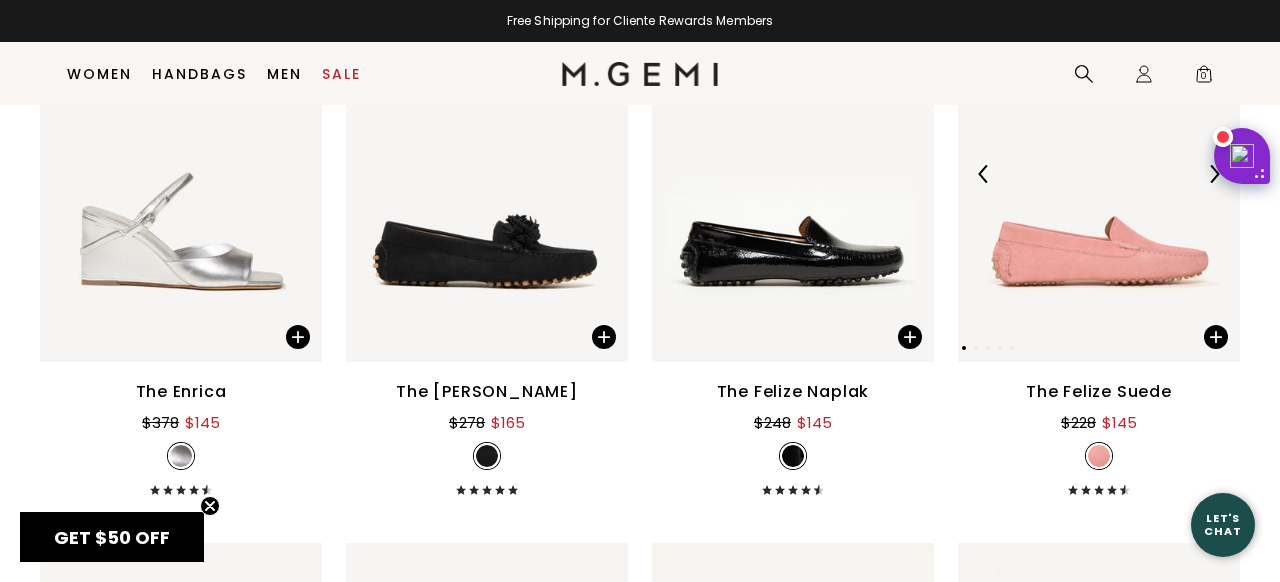 click at bounding box center [1214, 174] 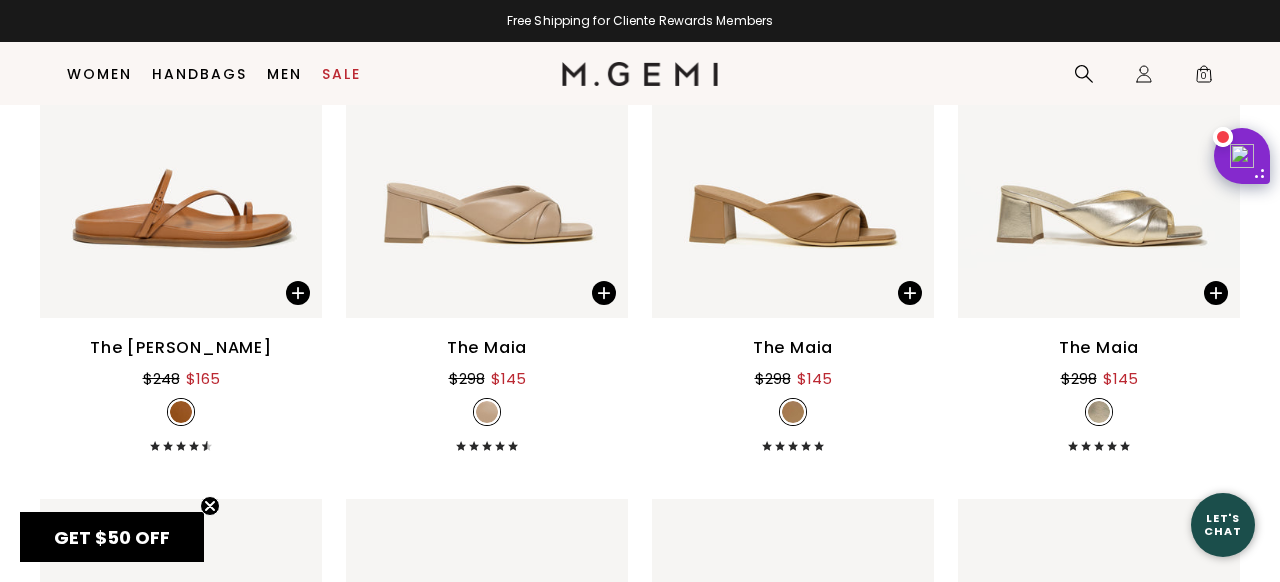 scroll, scrollTop: 11560, scrollLeft: 0, axis: vertical 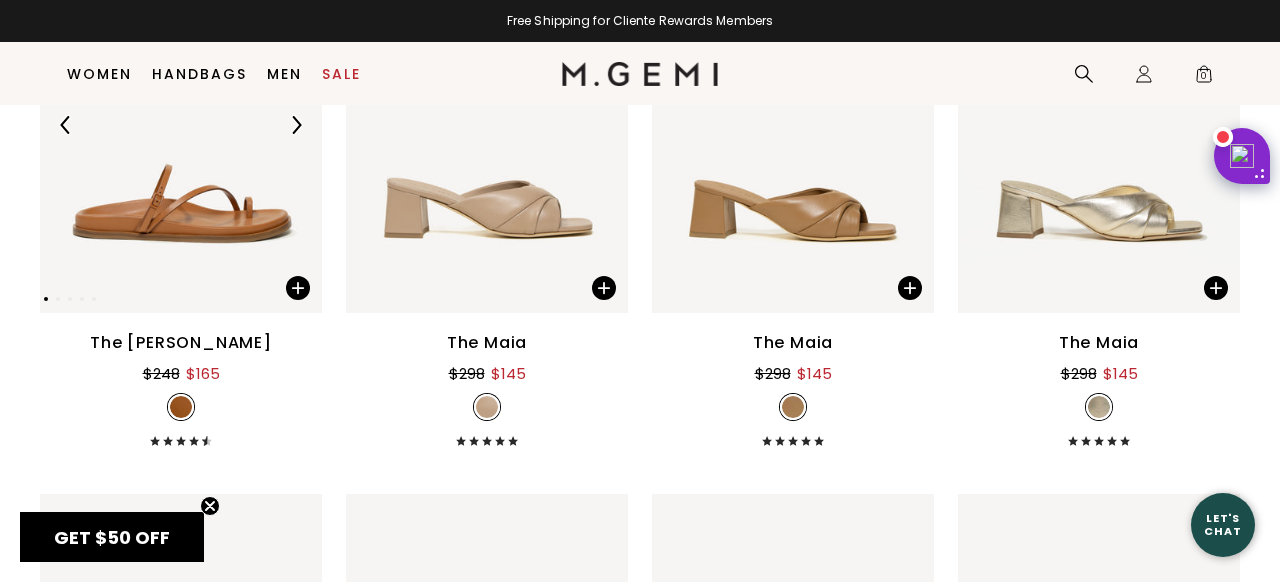click at bounding box center (296, 125) 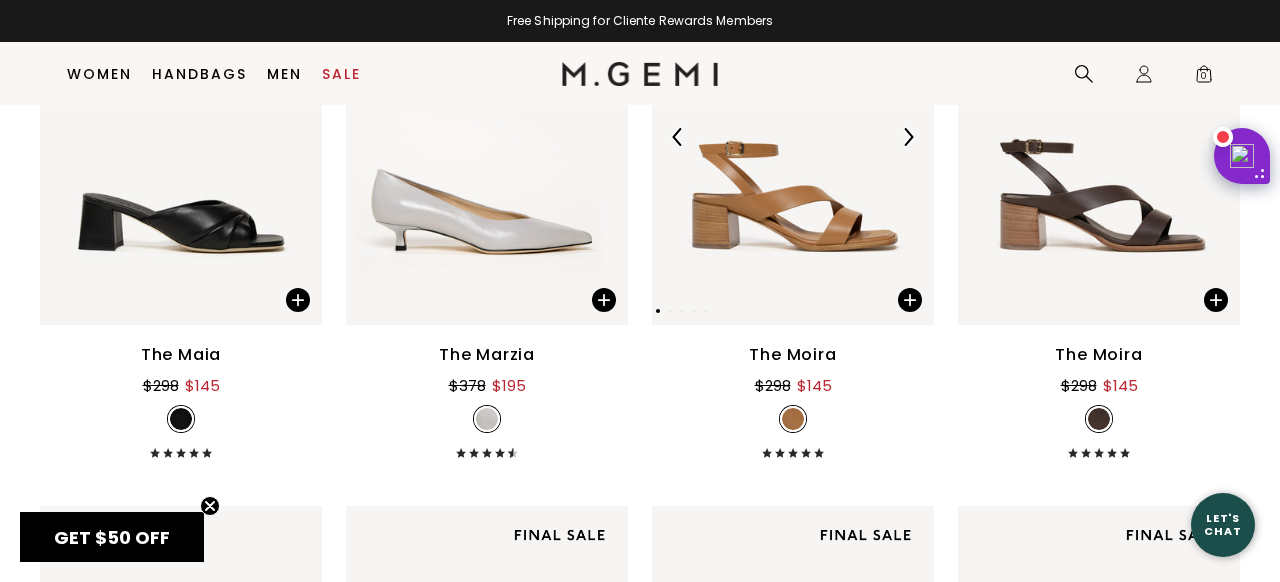 scroll, scrollTop: 12097, scrollLeft: 0, axis: vertical 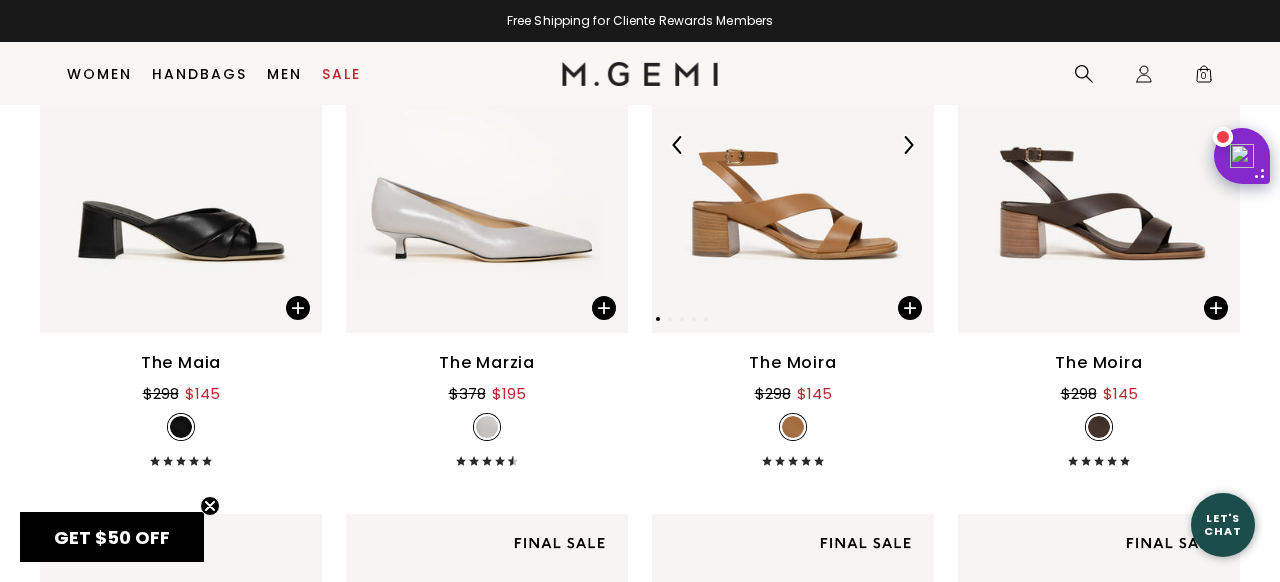 click at bounding box center [908, 145] 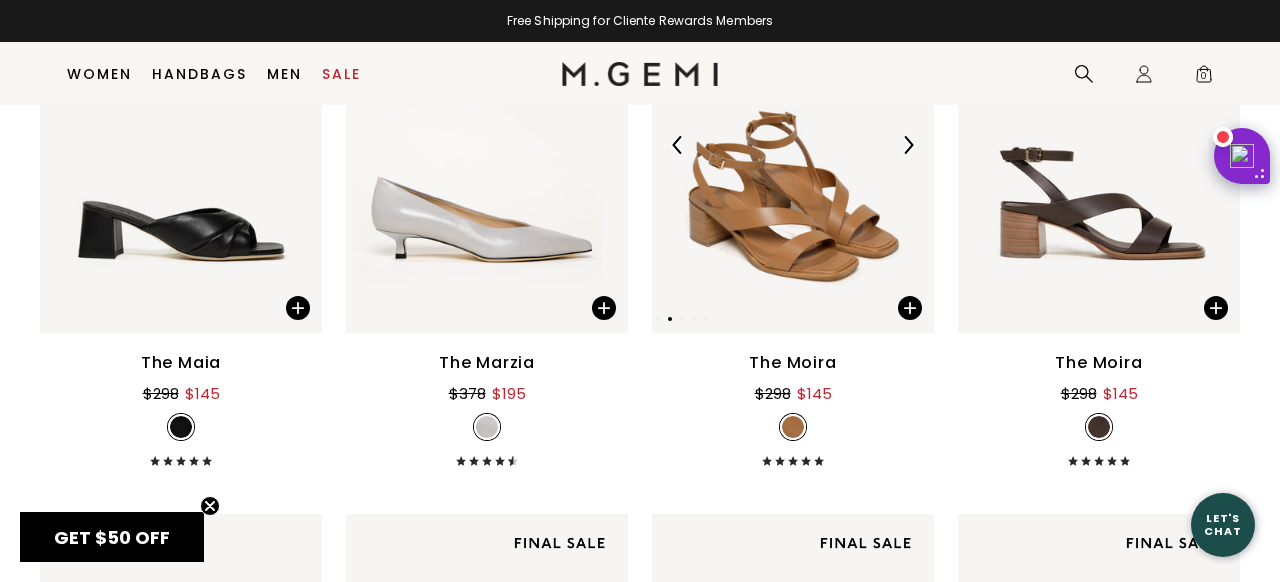 click at bounding box center (908, 145) 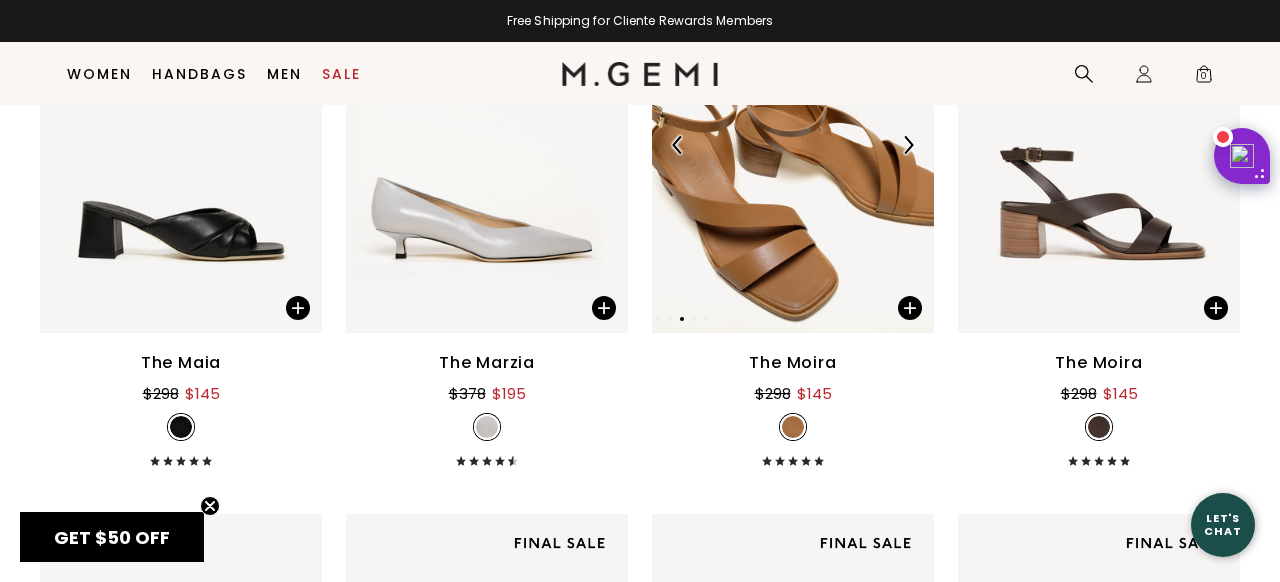 click at bounding box center (908, 145) 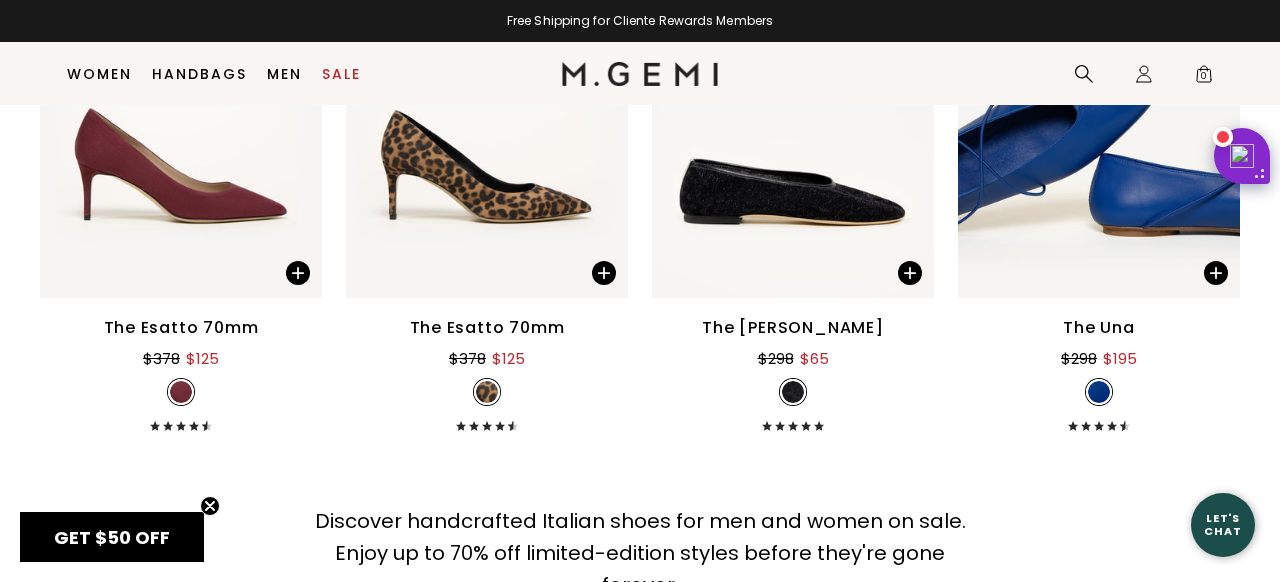 scroll, scrollTop: 14362, scrollLeft: 0, axis: vertical 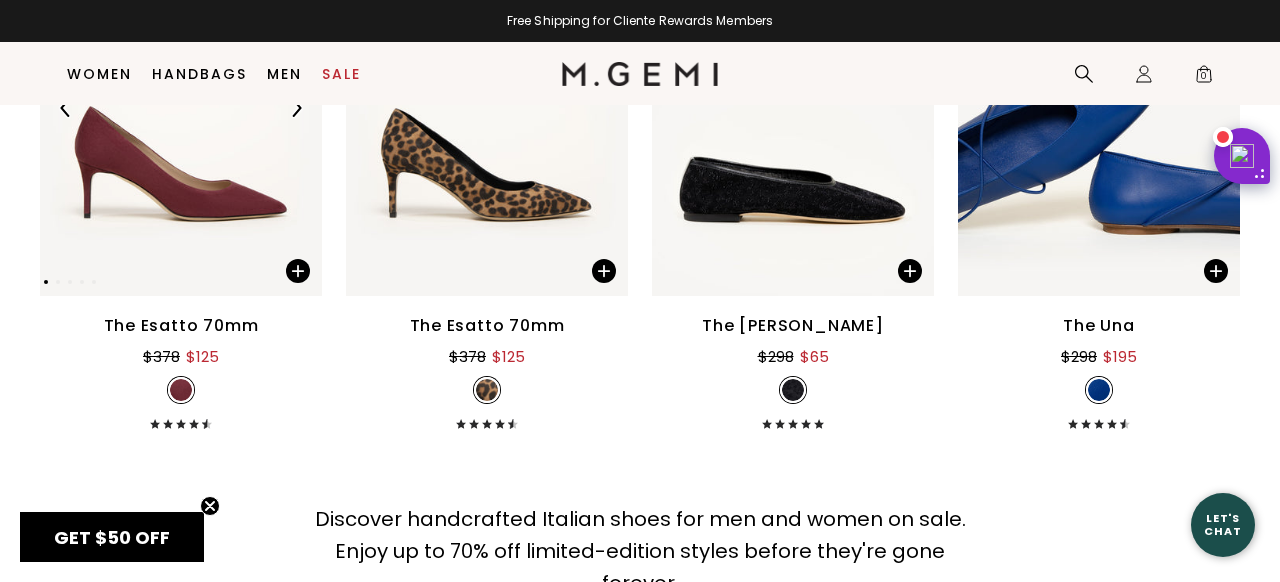 click at bounding box center [296, 108] 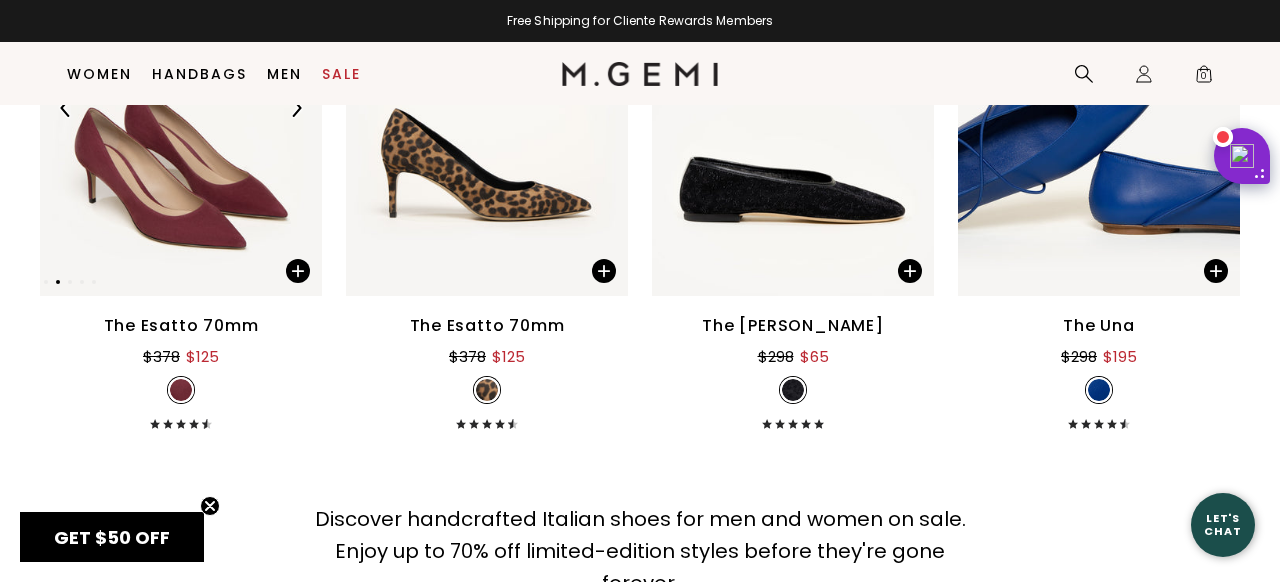 click at bounding box center (296, 108) 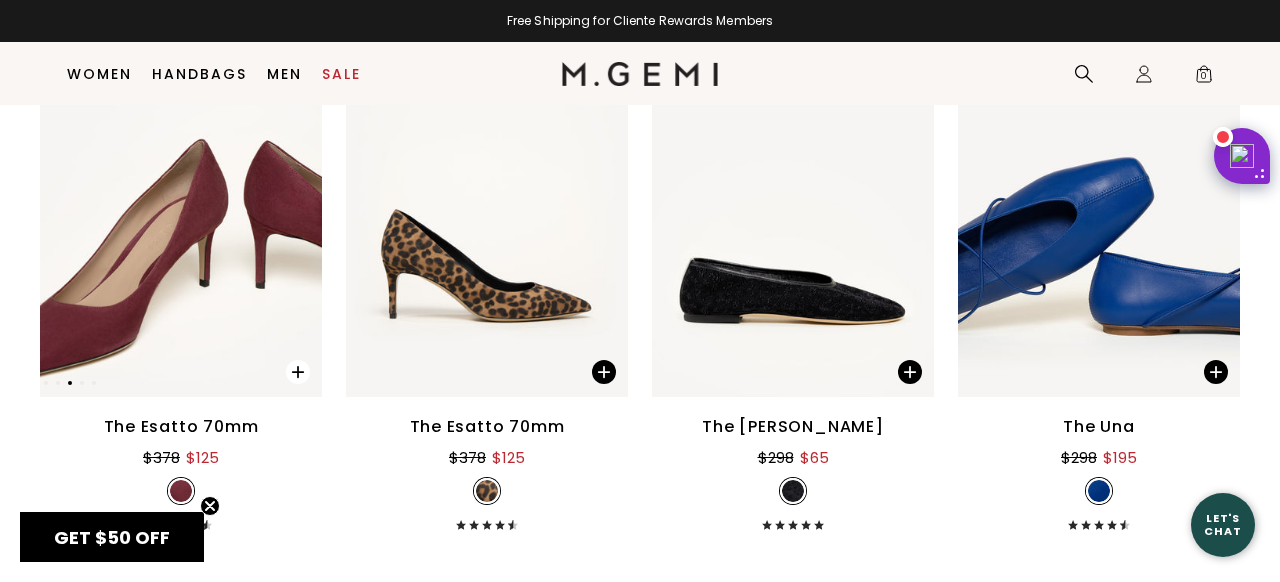 scroll, scrollTop: 14262, scrollLeft: 0, axis: vertical 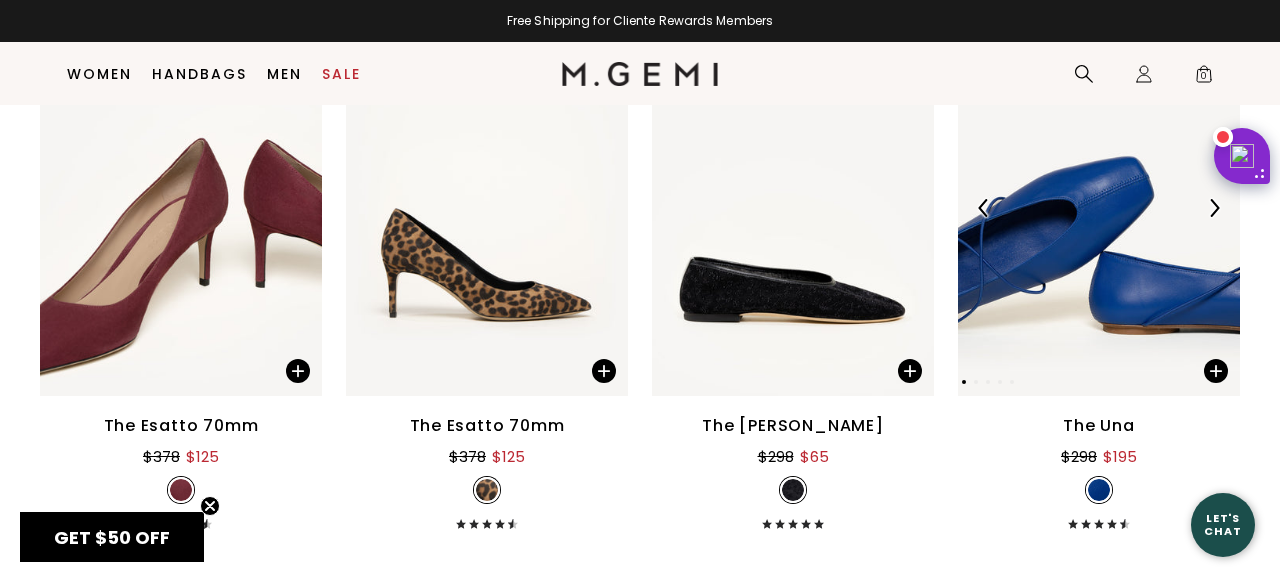 click at bounding box center [1214, 208] 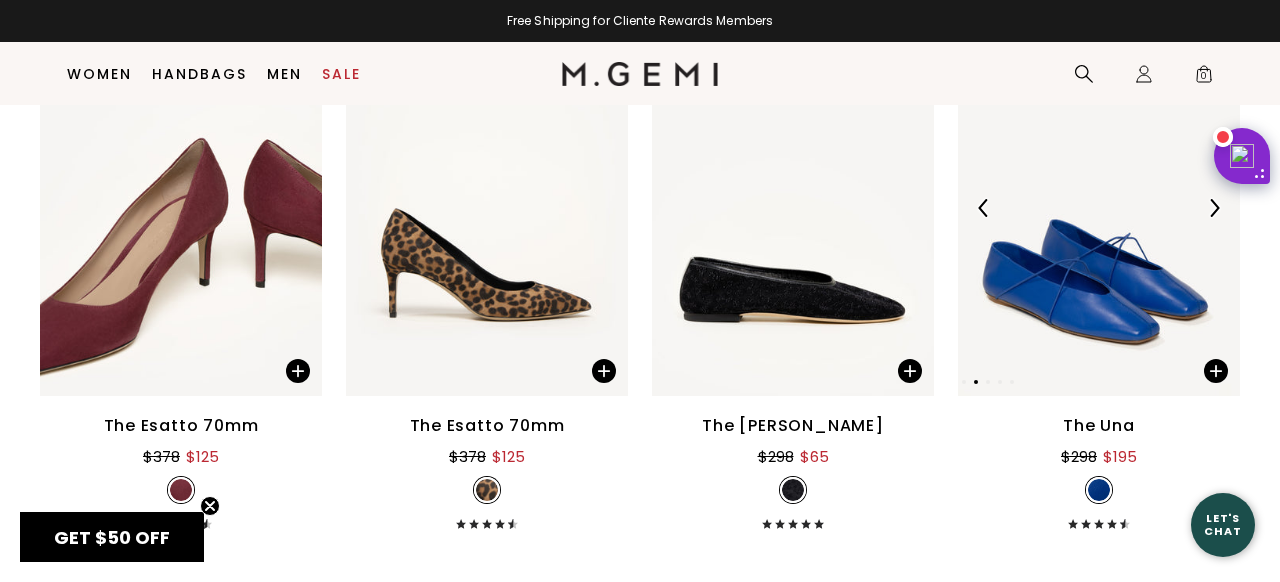 click at bounding box center (1214, 208) 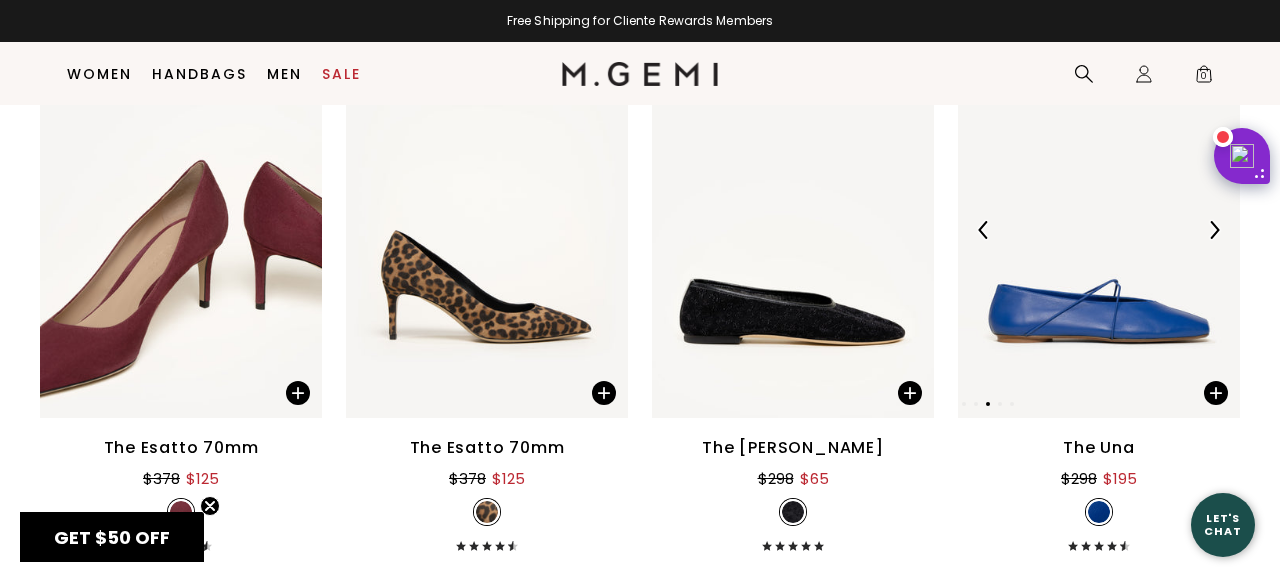 scroll, scrollTop: 14237, scrollLeft: 0, axis: vertical 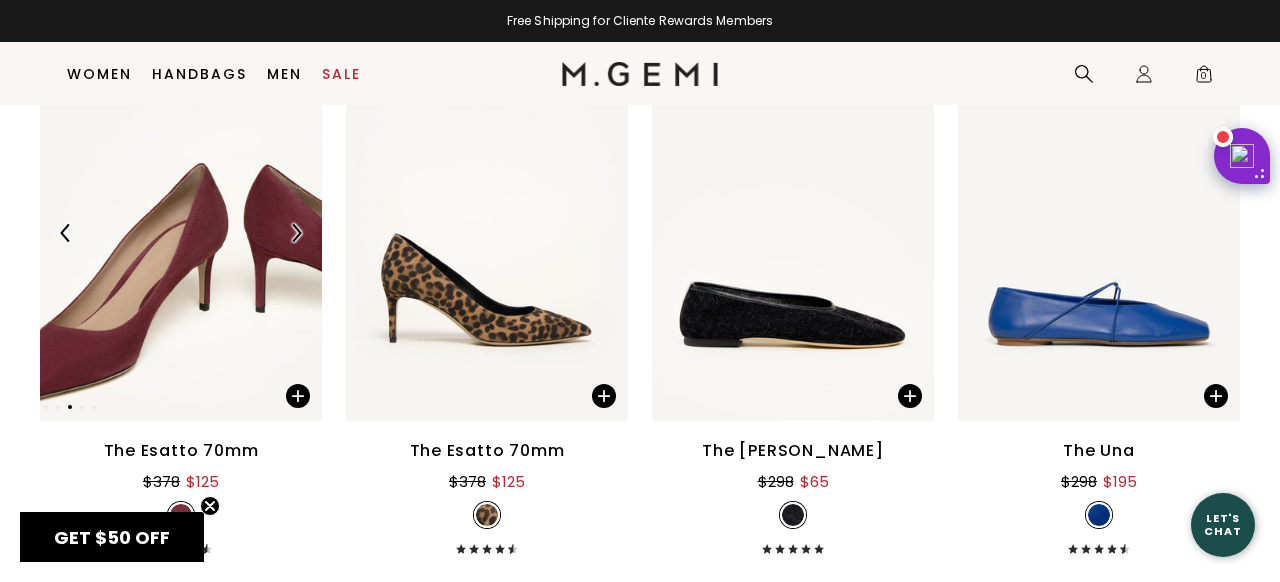 click at bounding box center (181, 233) 